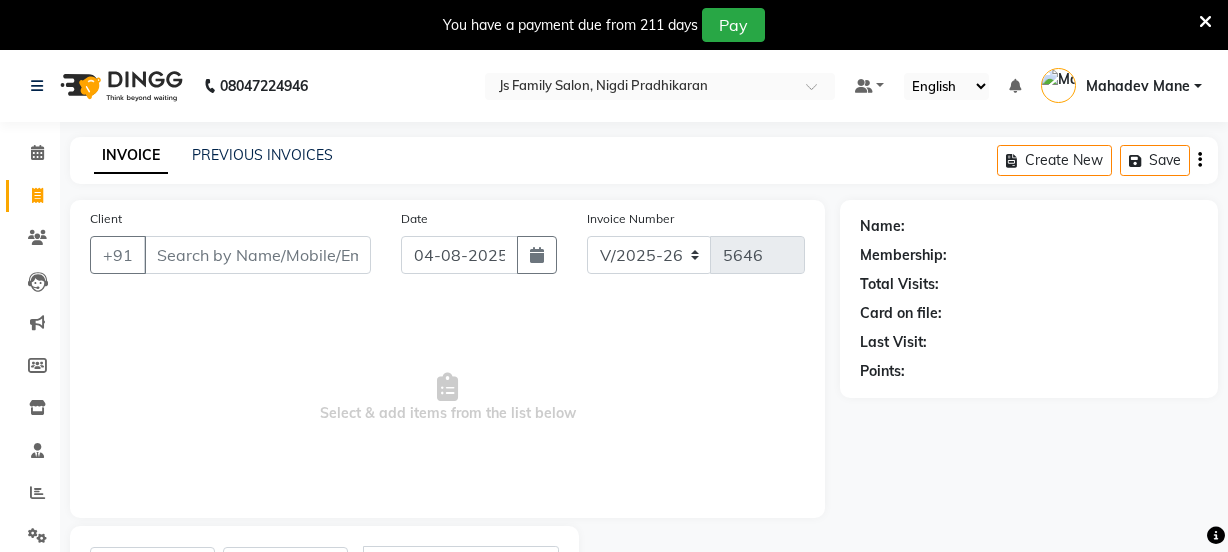 select on "3729" 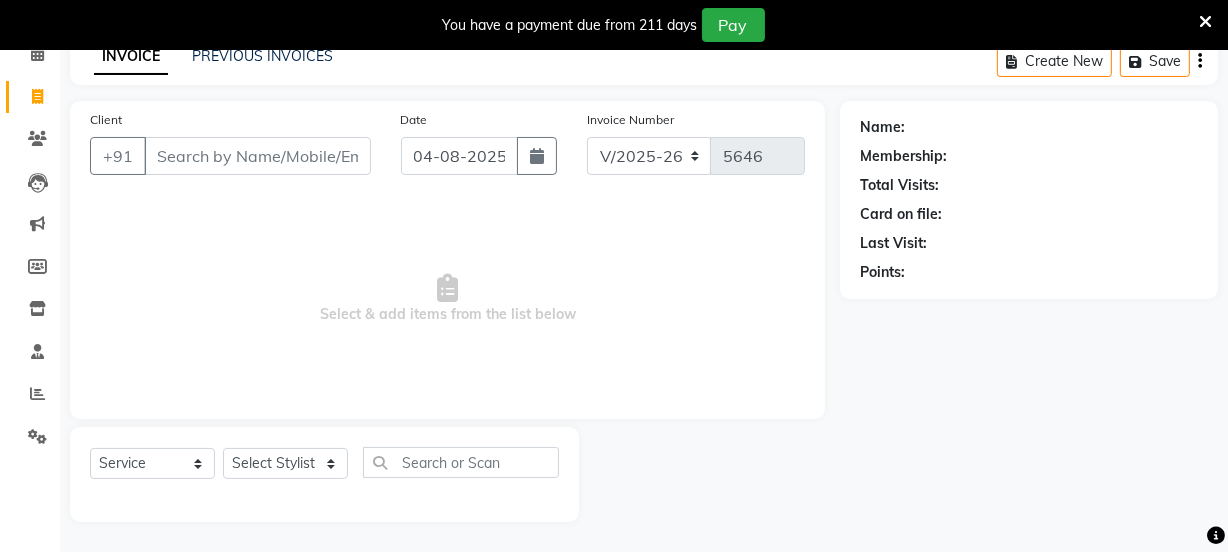 scroll, scrollTop: 0, scrollLeft: 0, axis: both 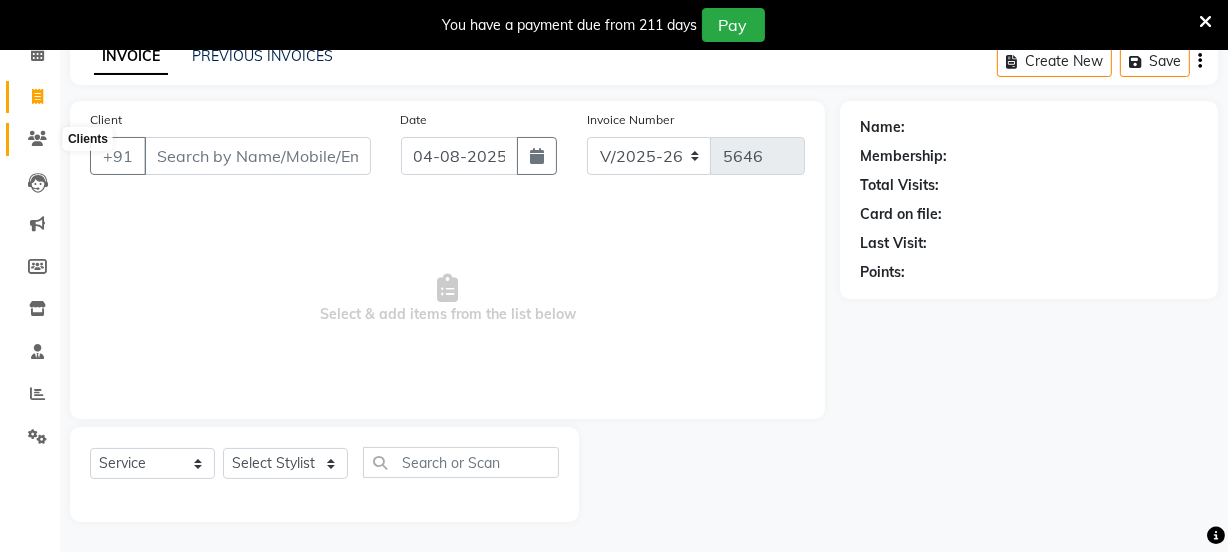 click 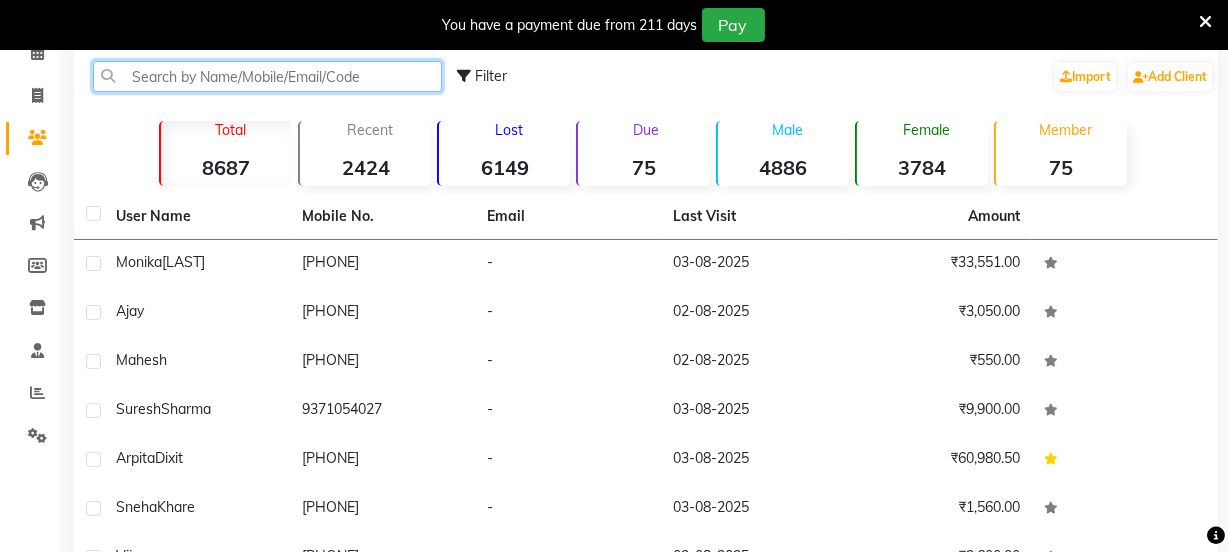 click 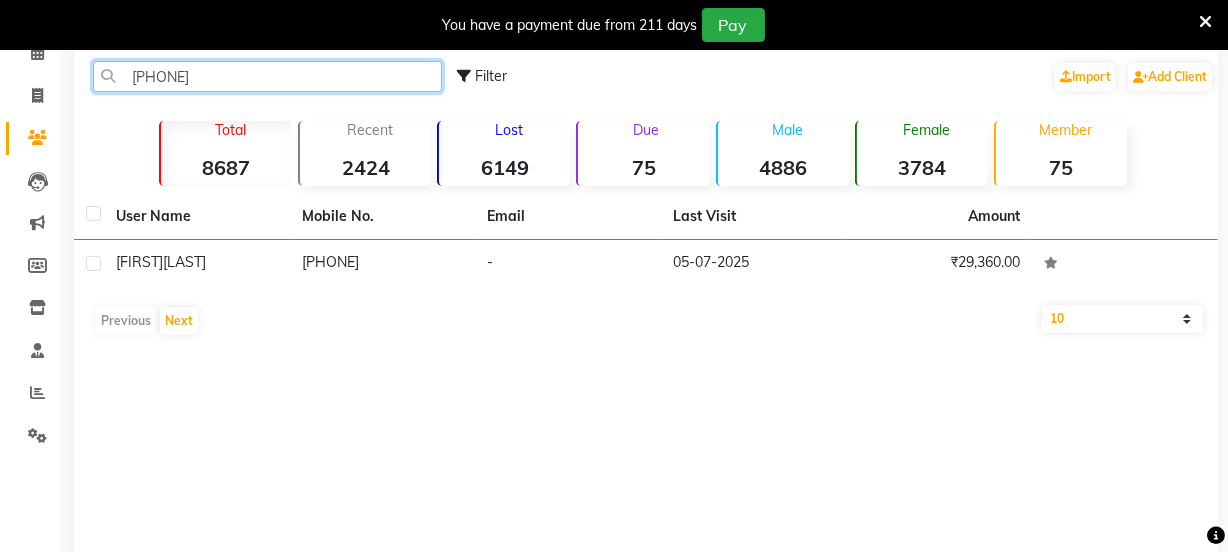 type on "[PHONE]" 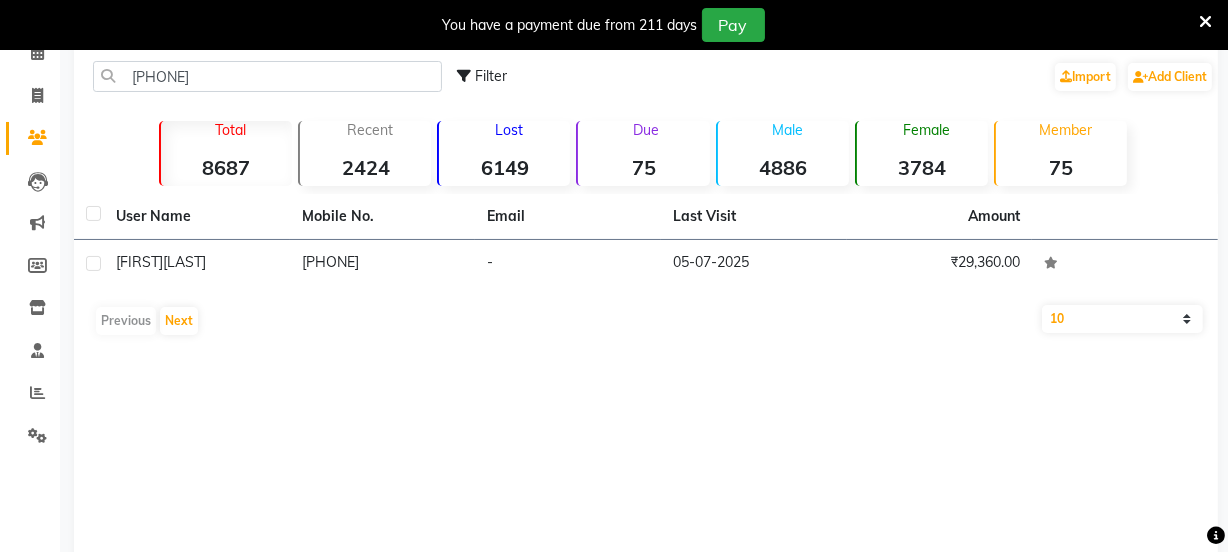 click on "User Name Mobile No. Email Last Visit Amount Vaibhari juwde [PHONE] - 05-07-2025 ₹29,360.00 Previous Next 10 50 100" 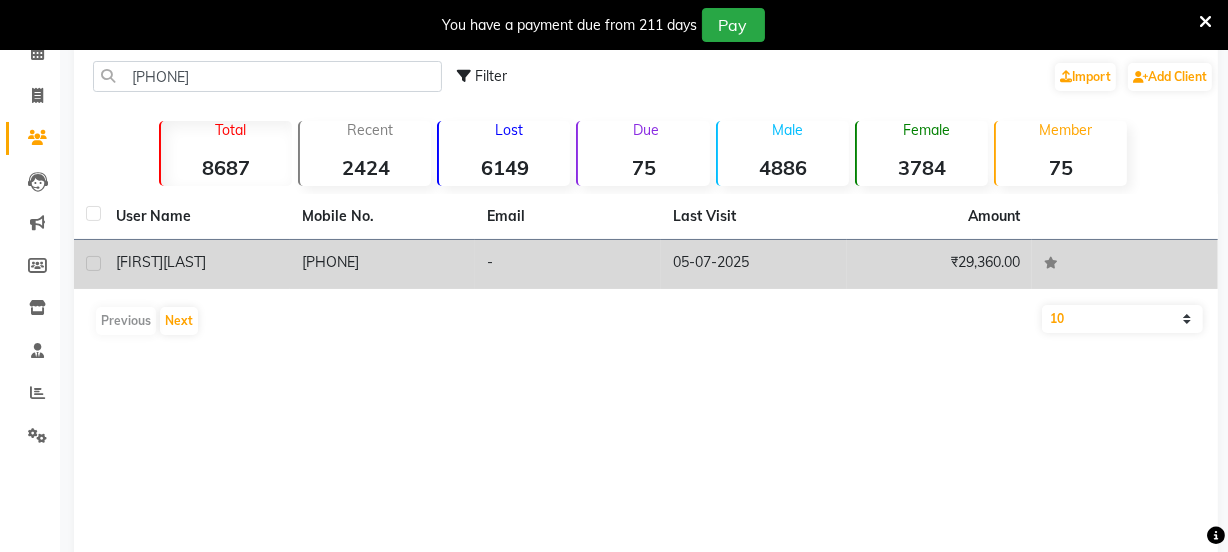 click on "[PHONE]" 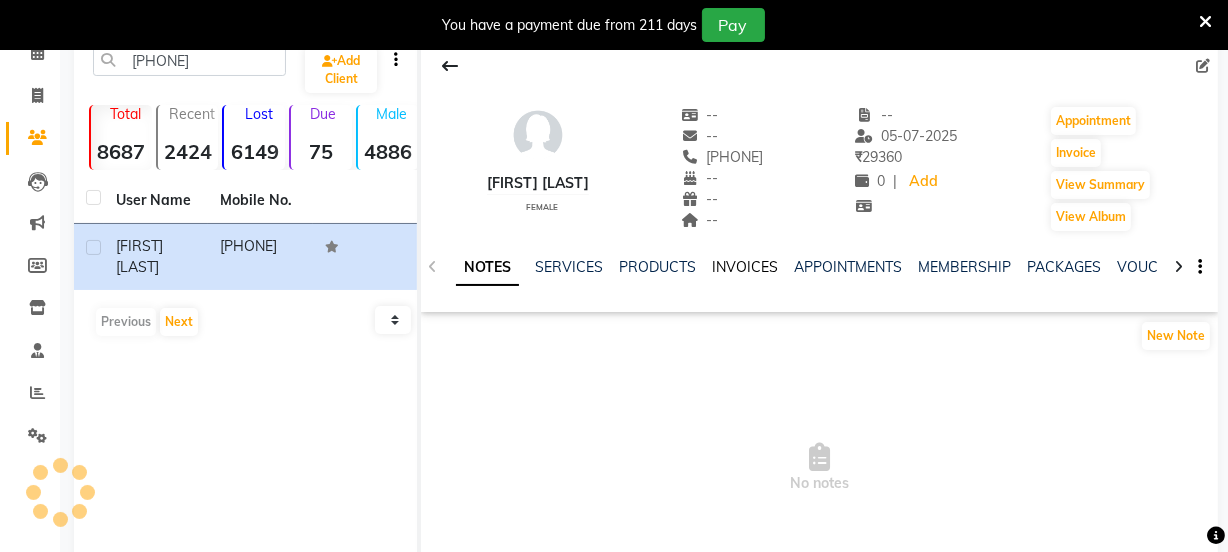 click on "INVOICES" 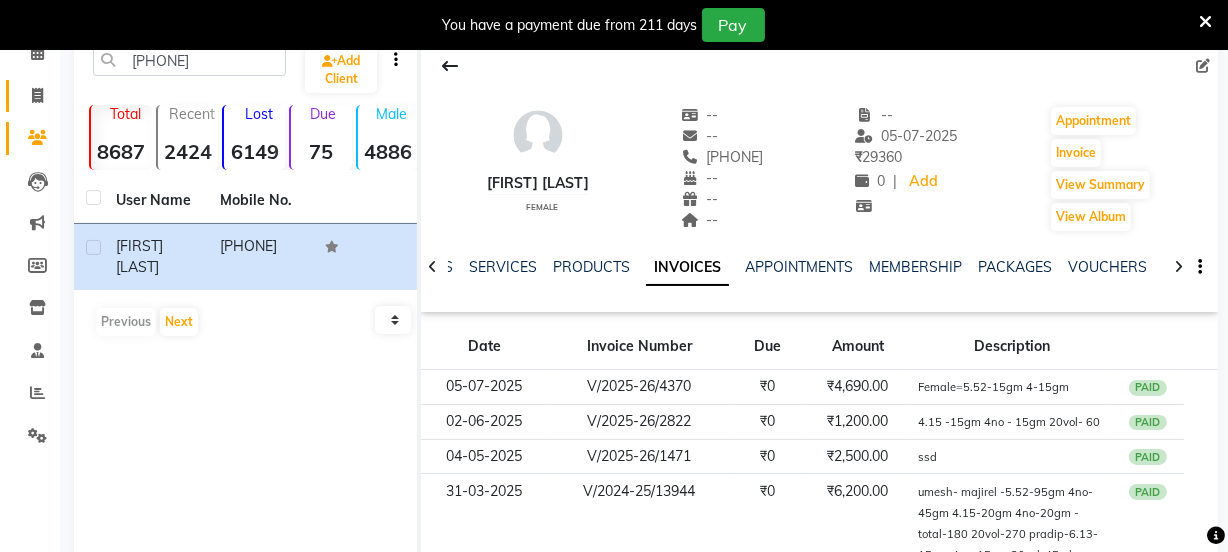 click 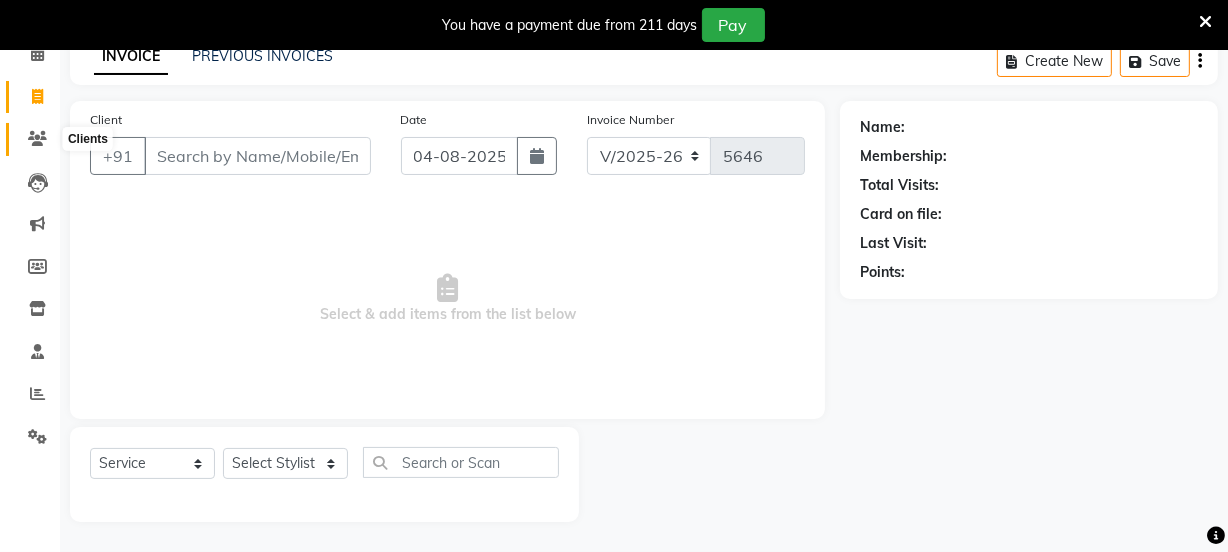 click 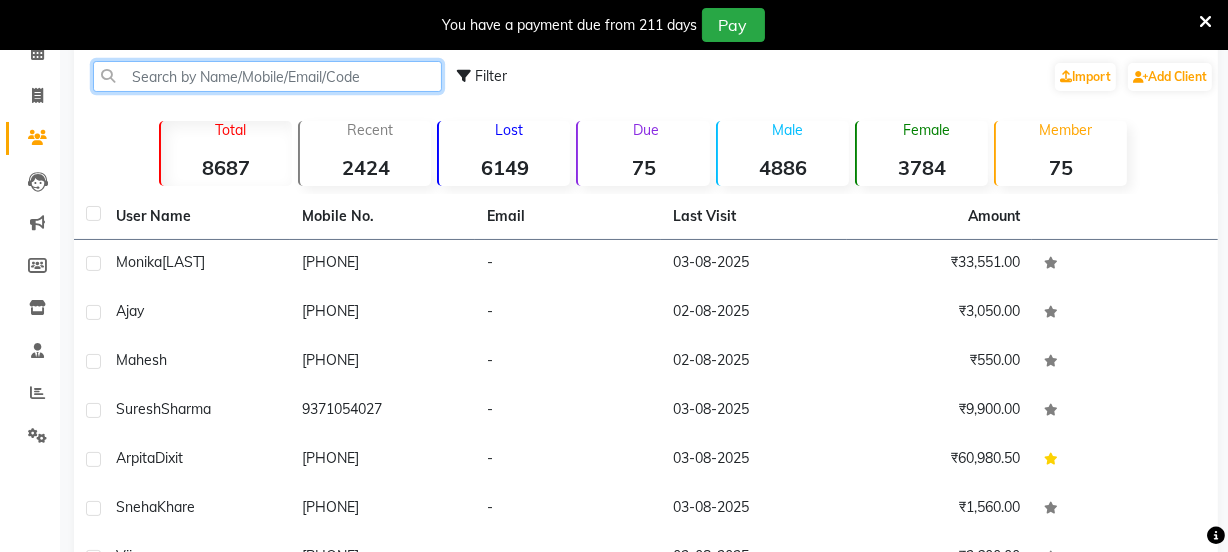 click 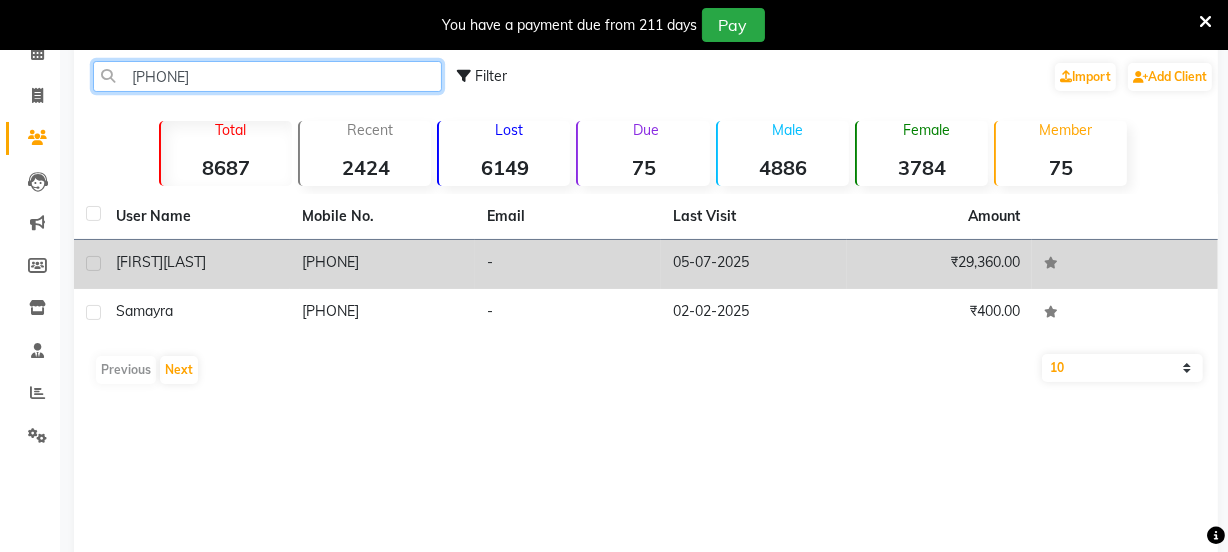 type on "[PHONE]" 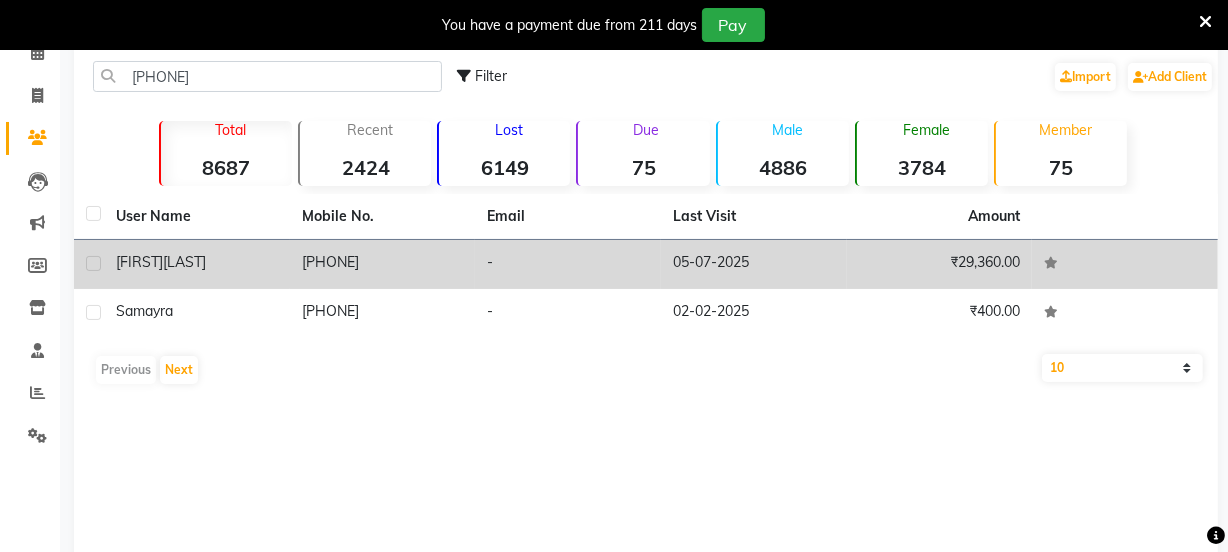 click on "[PHONE]" 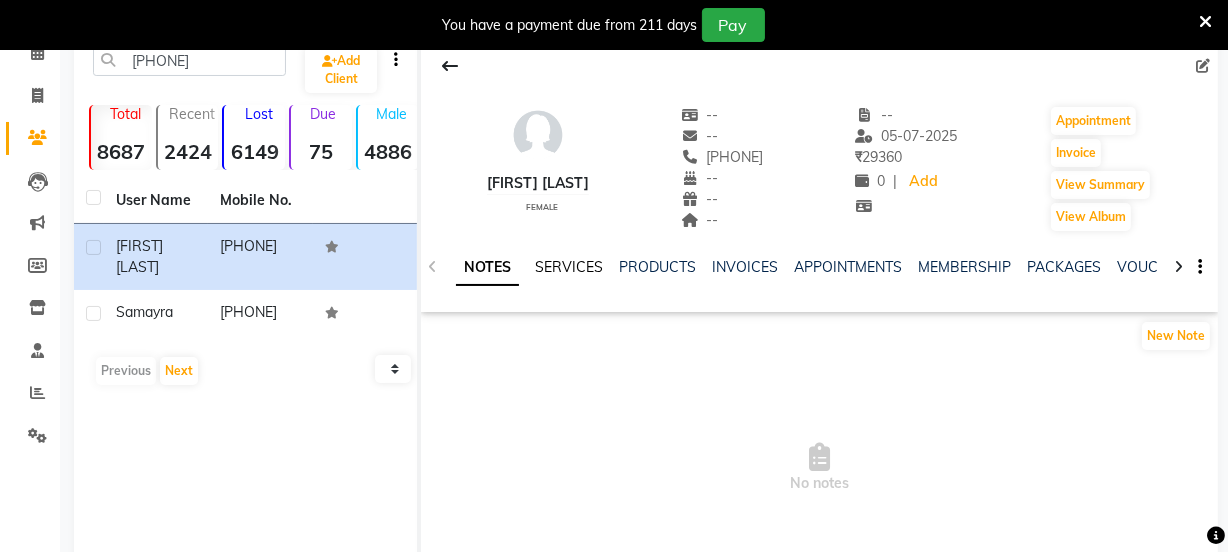 click on "SERVICES" 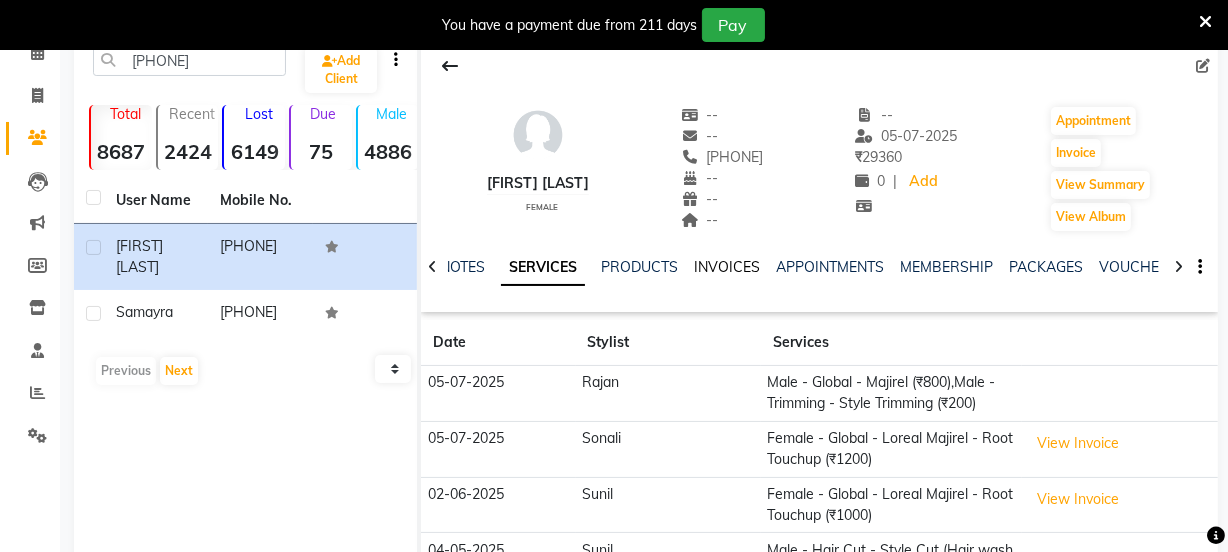 click on "INVOICES" 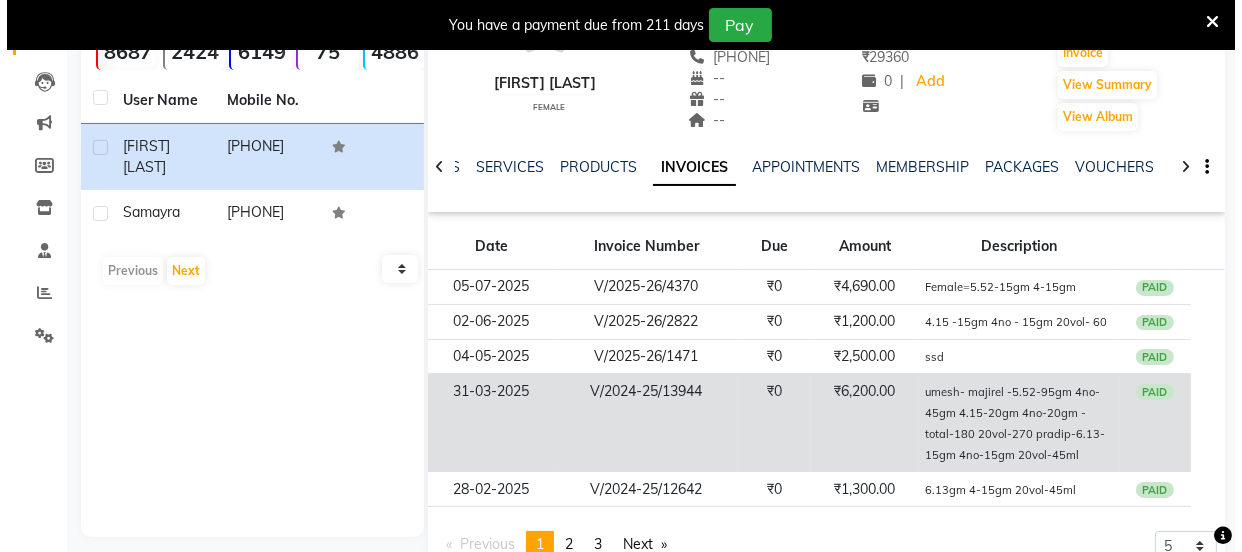 scroll, scrollTop: 259, scrollLeft: 0, axis: vertical 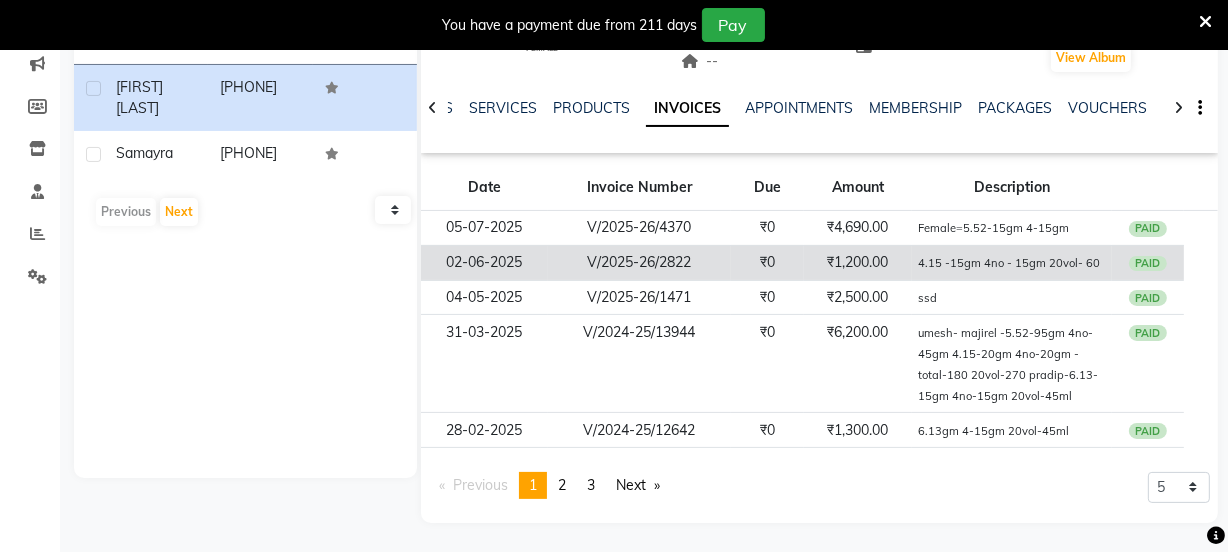 click on "PAID" 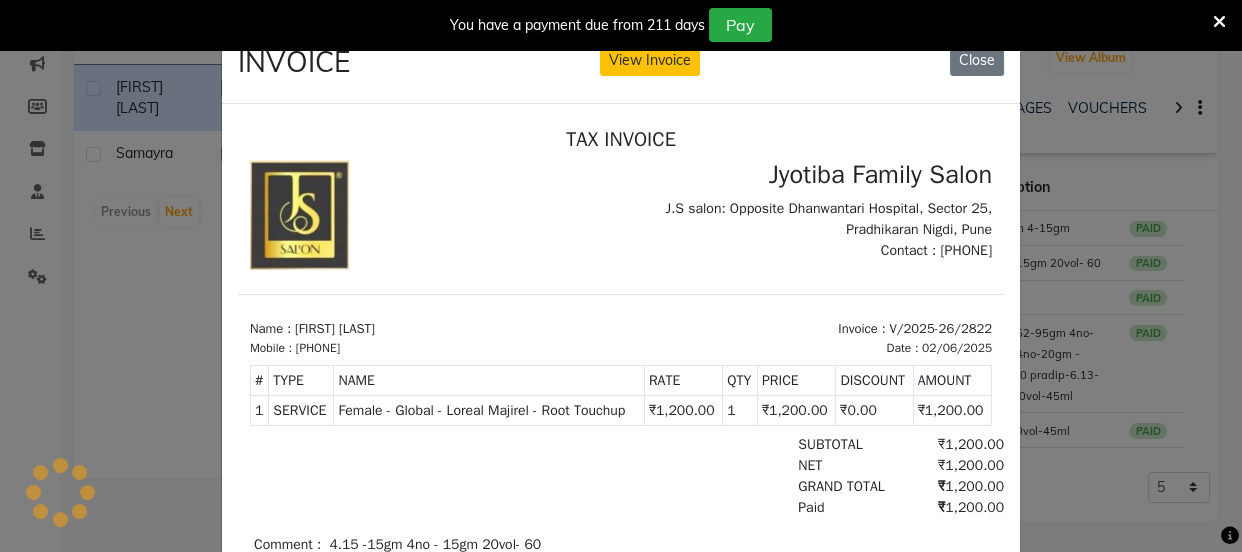 scroll, scrollTop: 0, scrollLeft: 0, axis: both 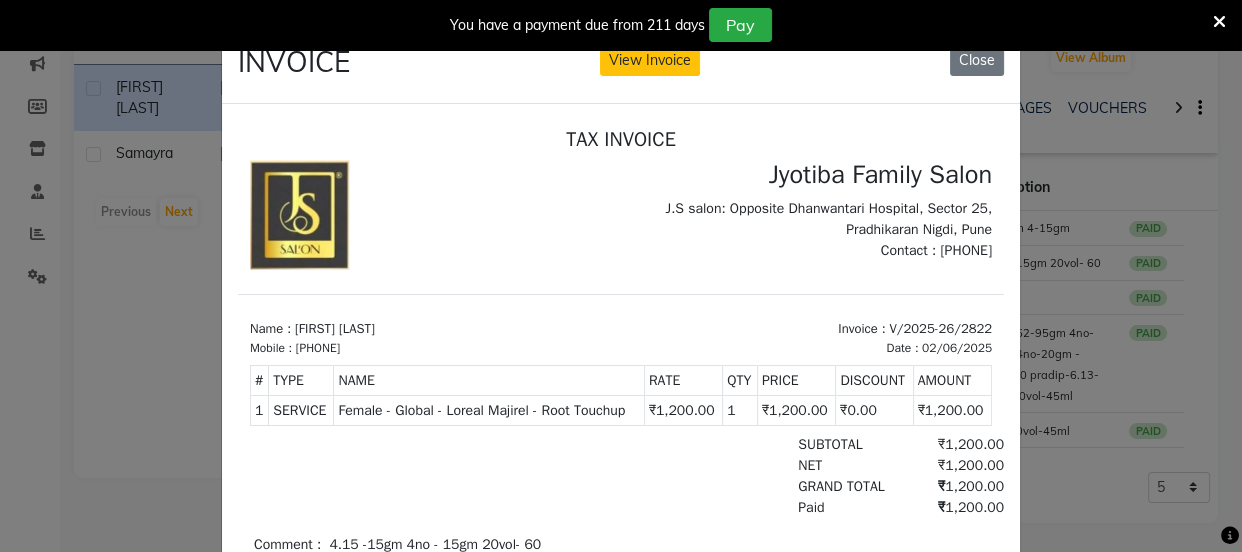 click on "INVOICE View Invoice Close" 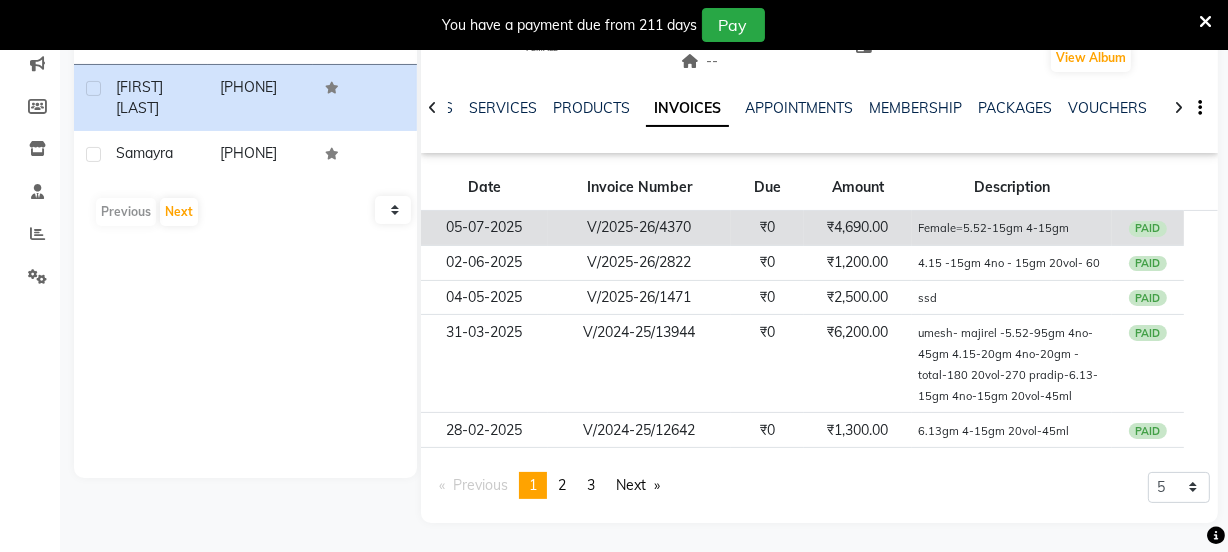 click on "Female=5.52-15gm 4-15gm" 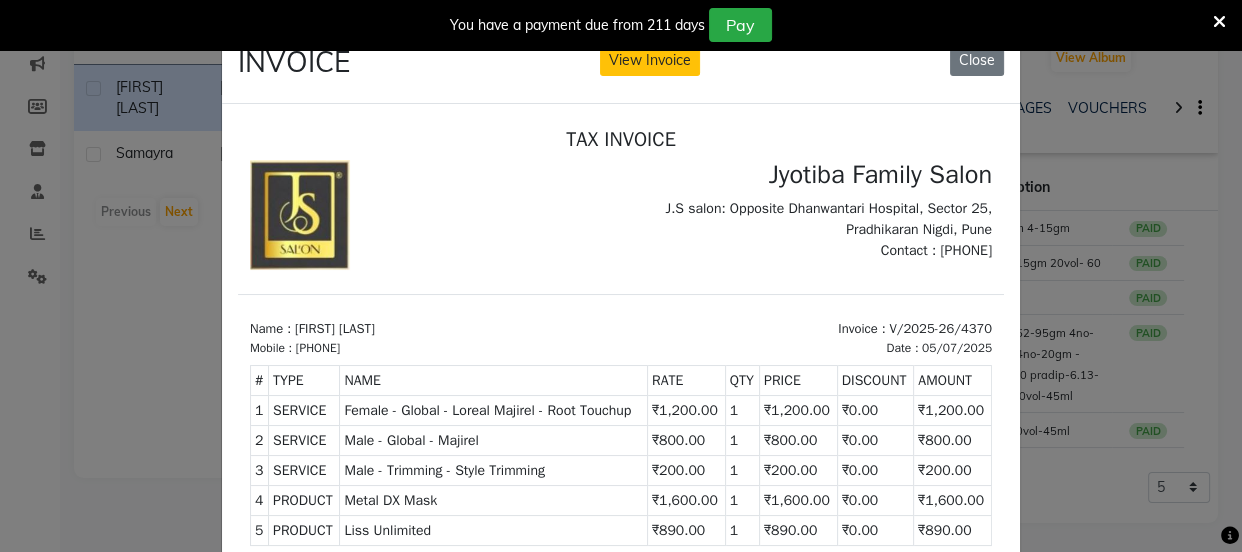 scroll, scrollTop: 16, scrollLeft: 0, axis: vertical 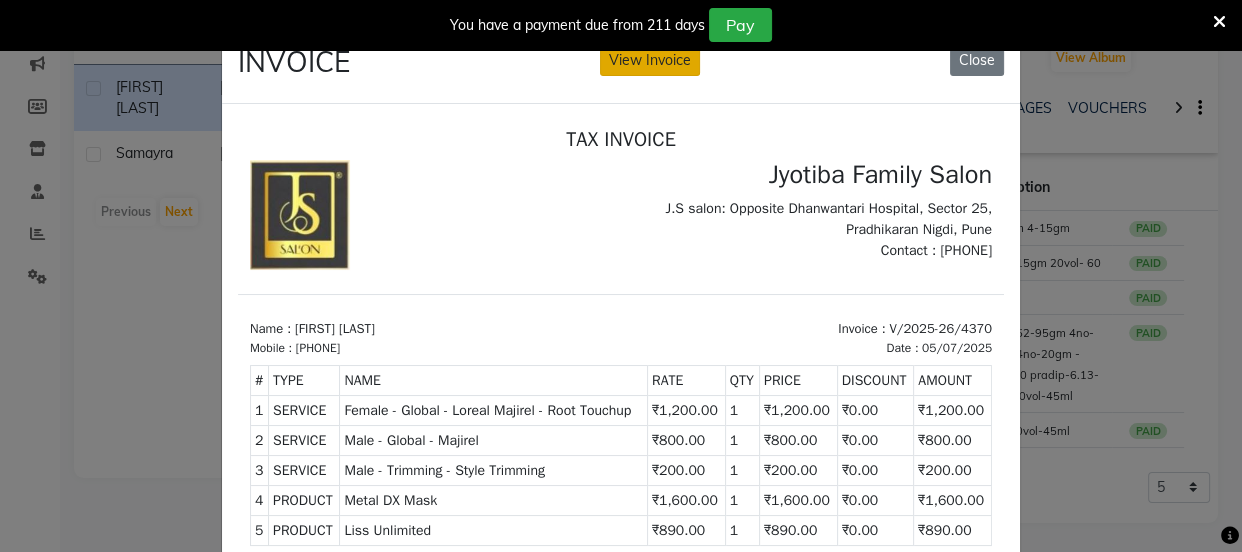 click on "View Invoice" 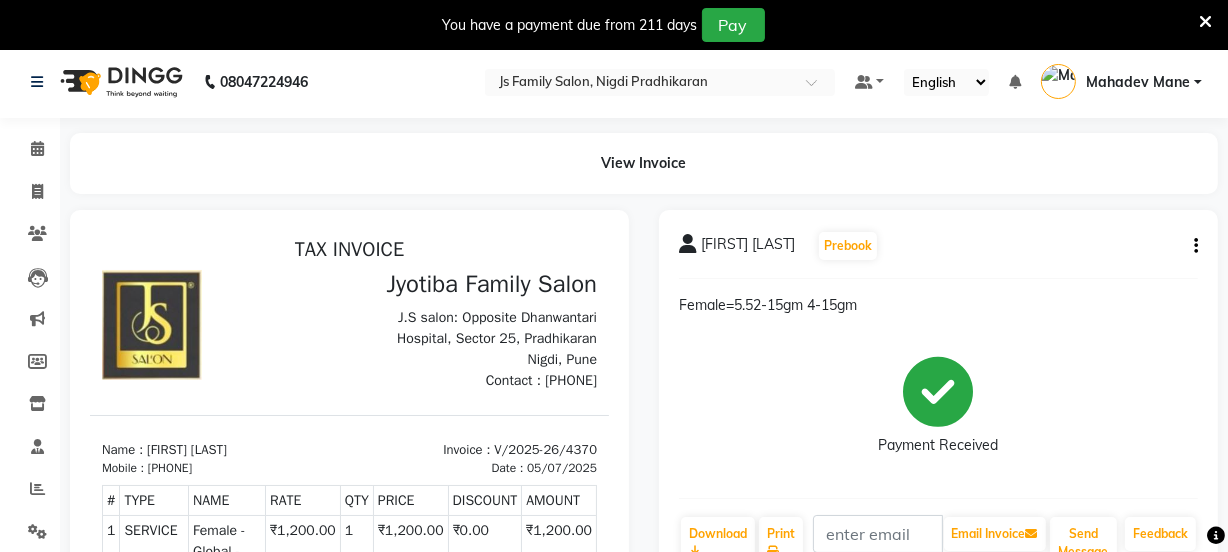 scroll, scrollTop: 0, scrollLeft: 0, axis: both 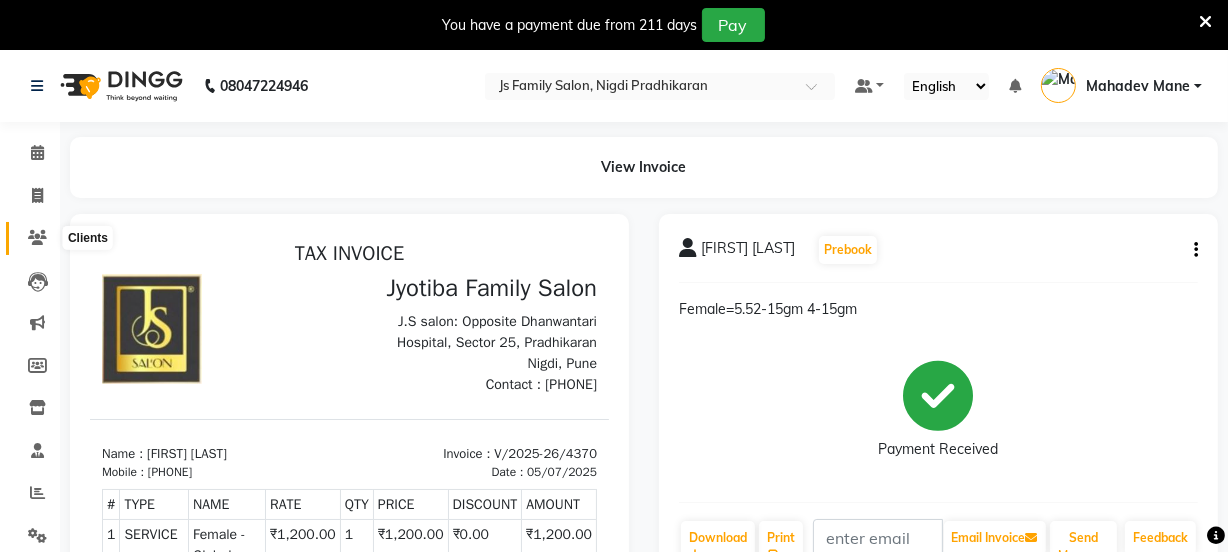 click 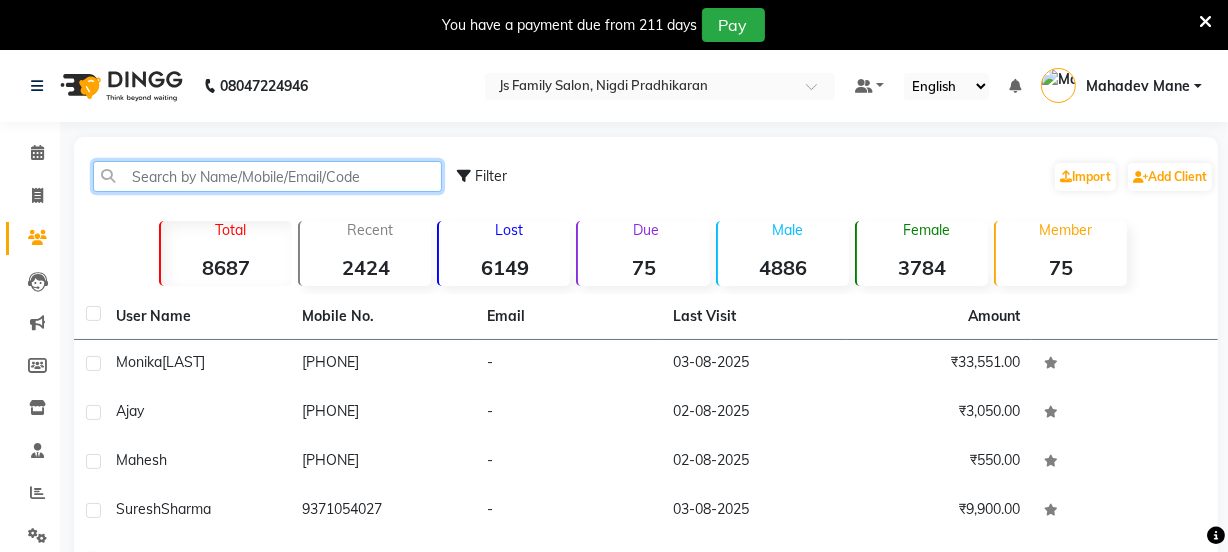 click 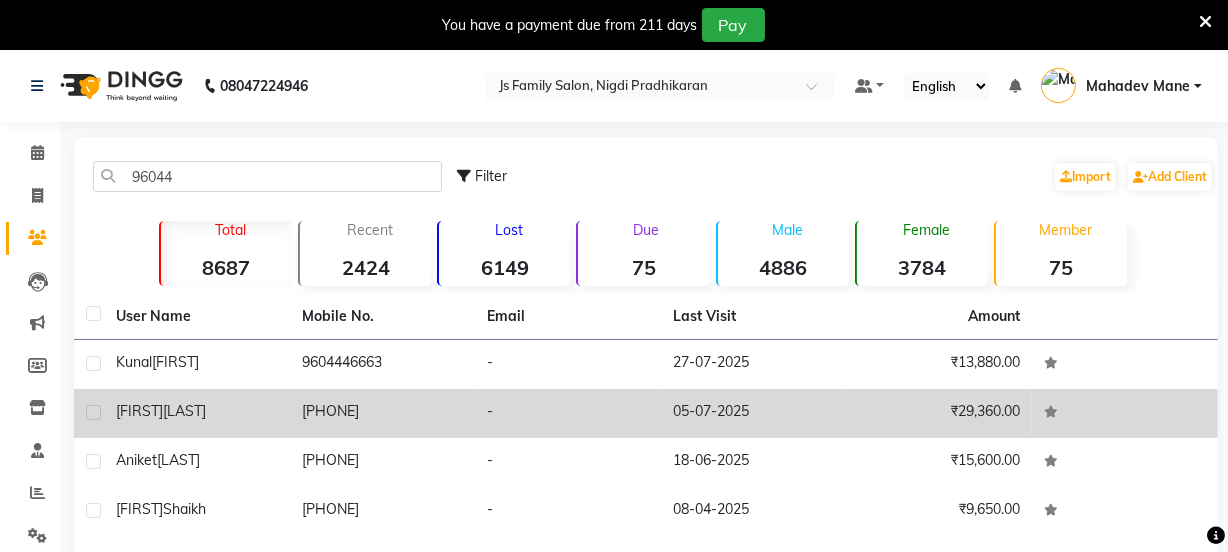 click on "[PHONE]" 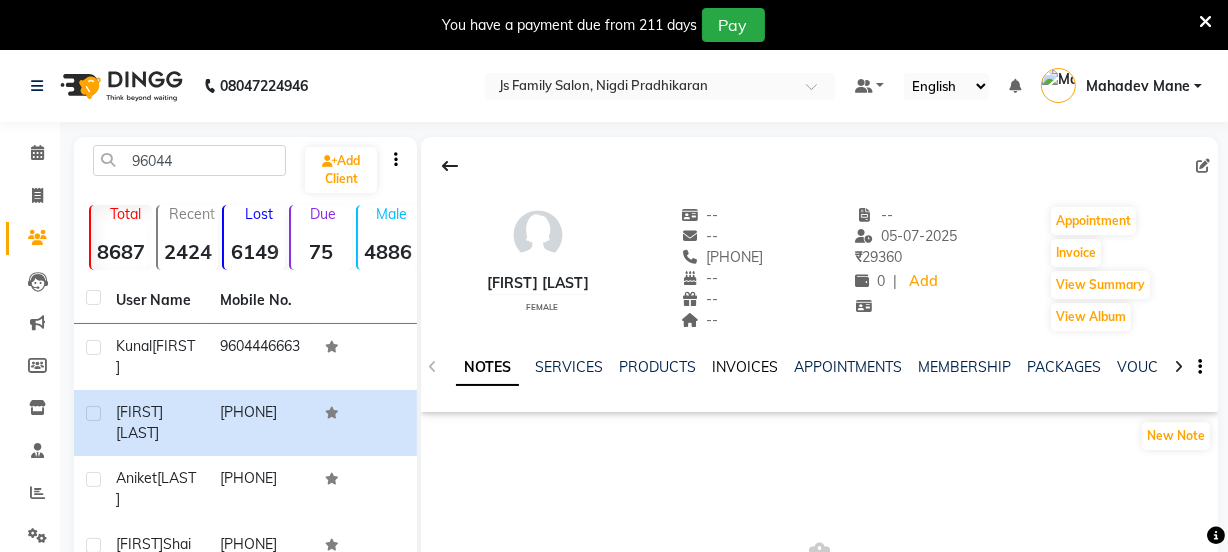 click on "INVOICES" 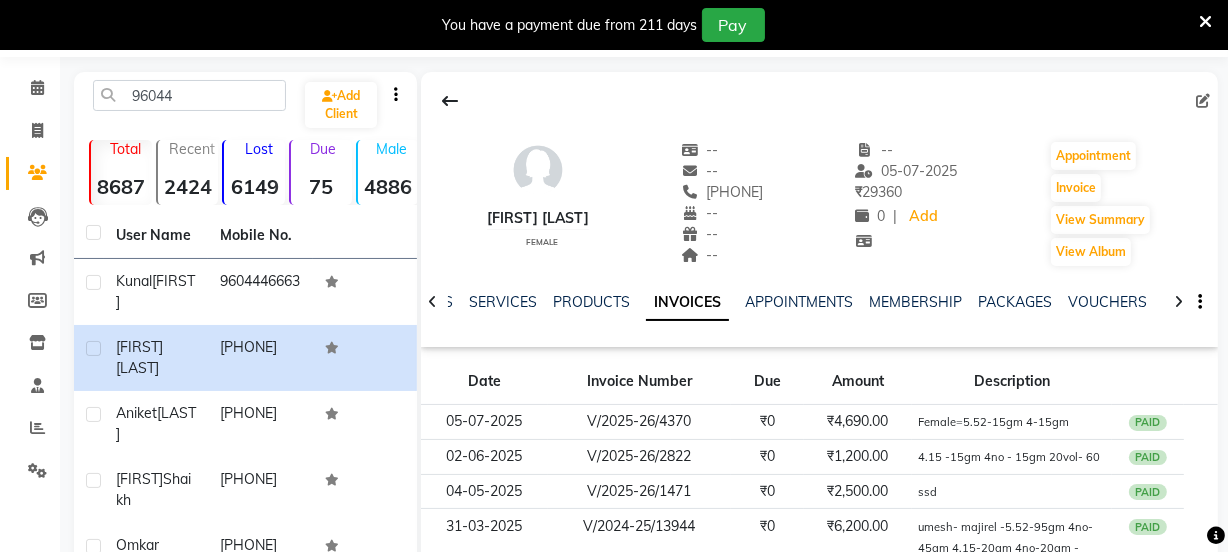 scroll, scrollTop: 0, scrollLeft: 0, axis: both 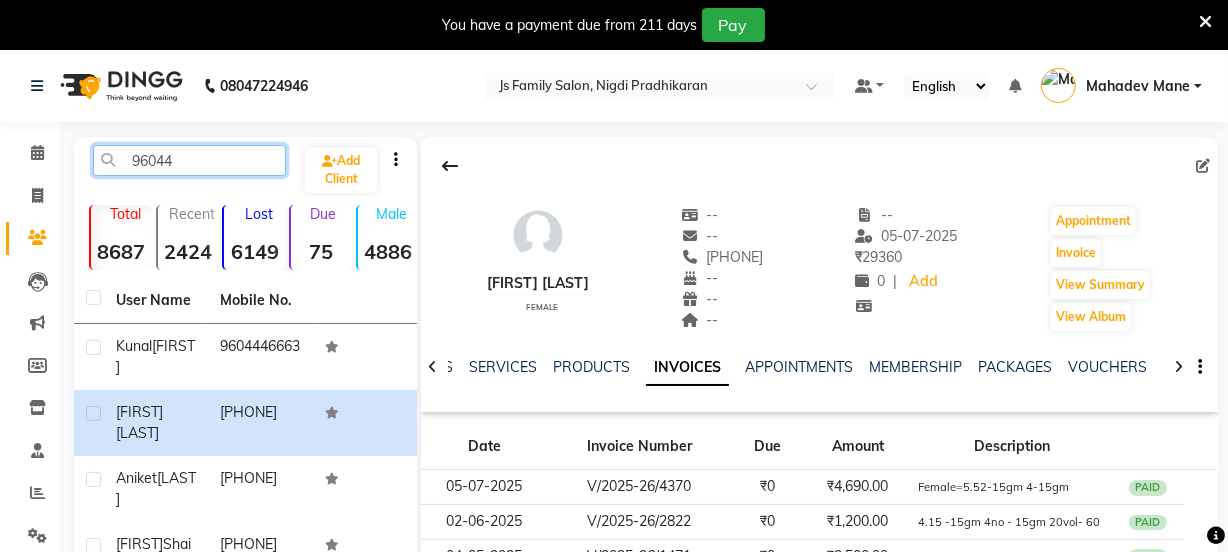 click on "96044" 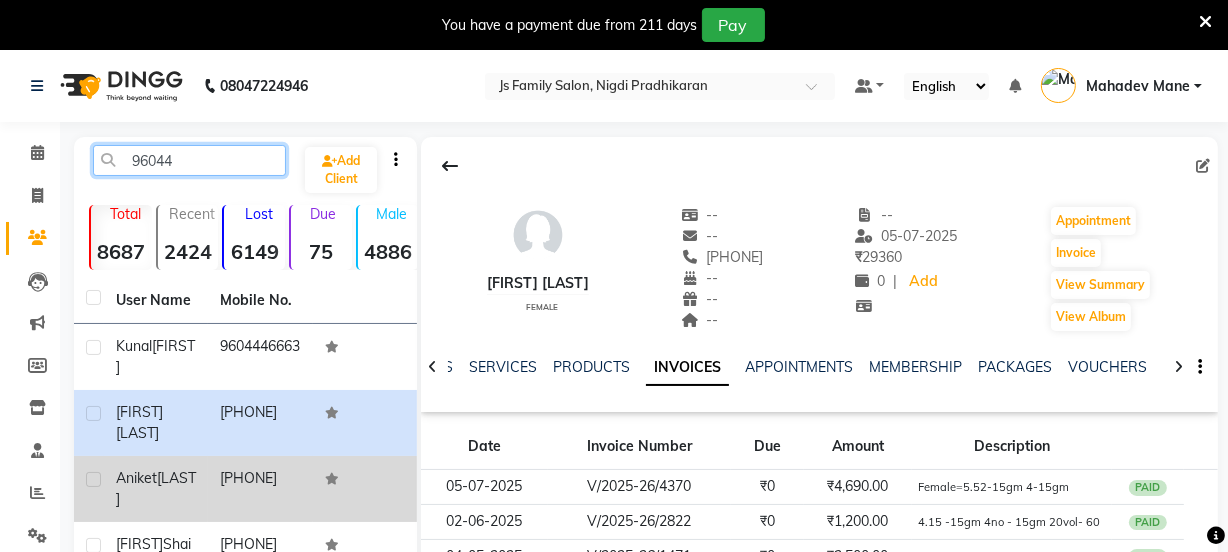 scroll, scrollTop: 41, scrollLeft: 0, axis: vertical 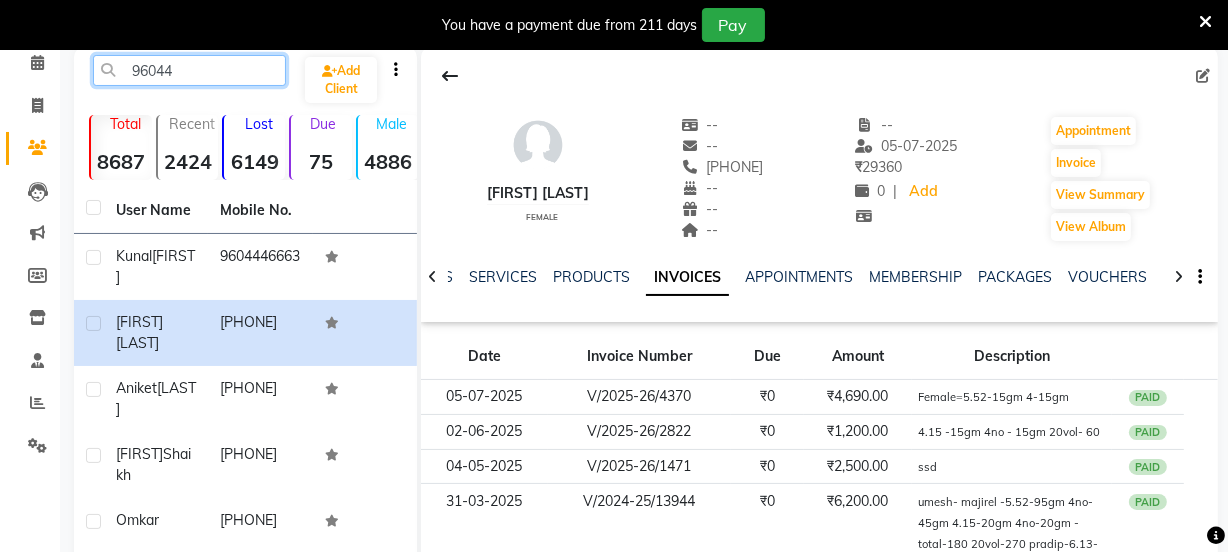 click on "96044" 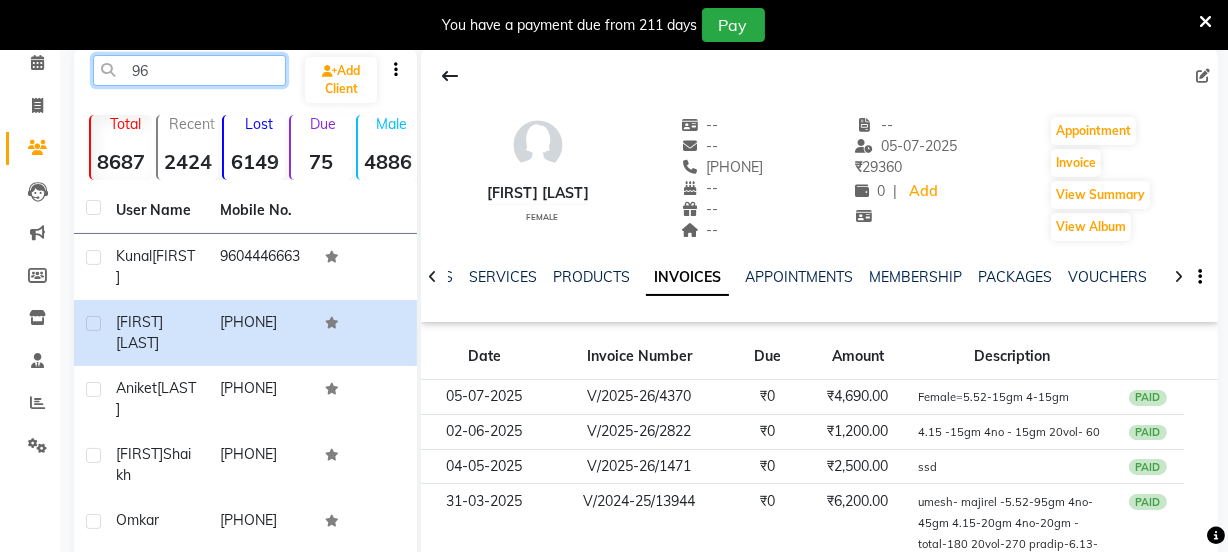 type on "9" 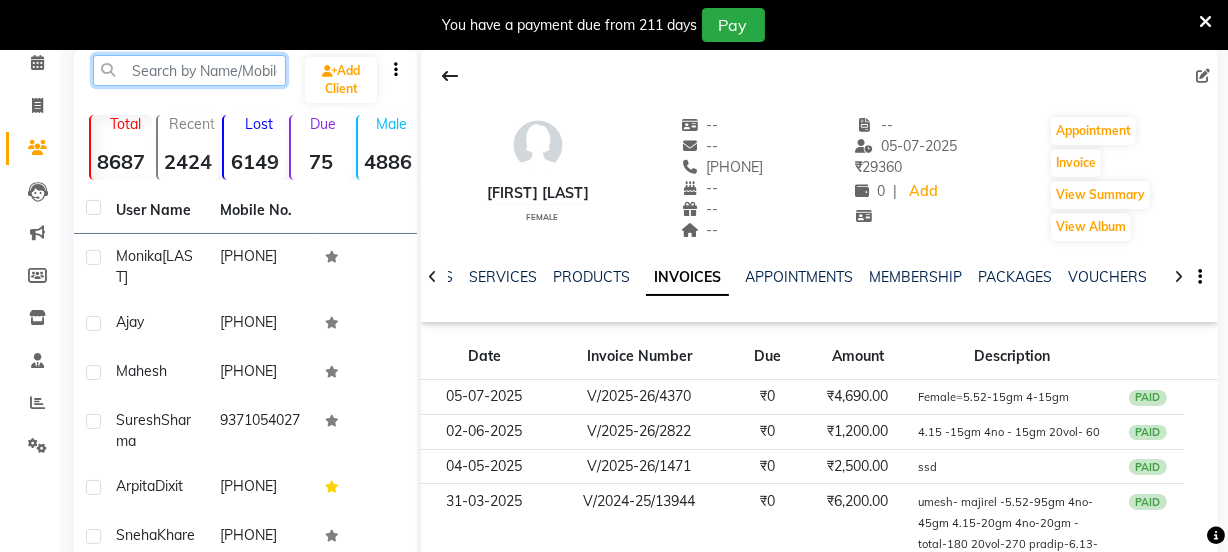 click 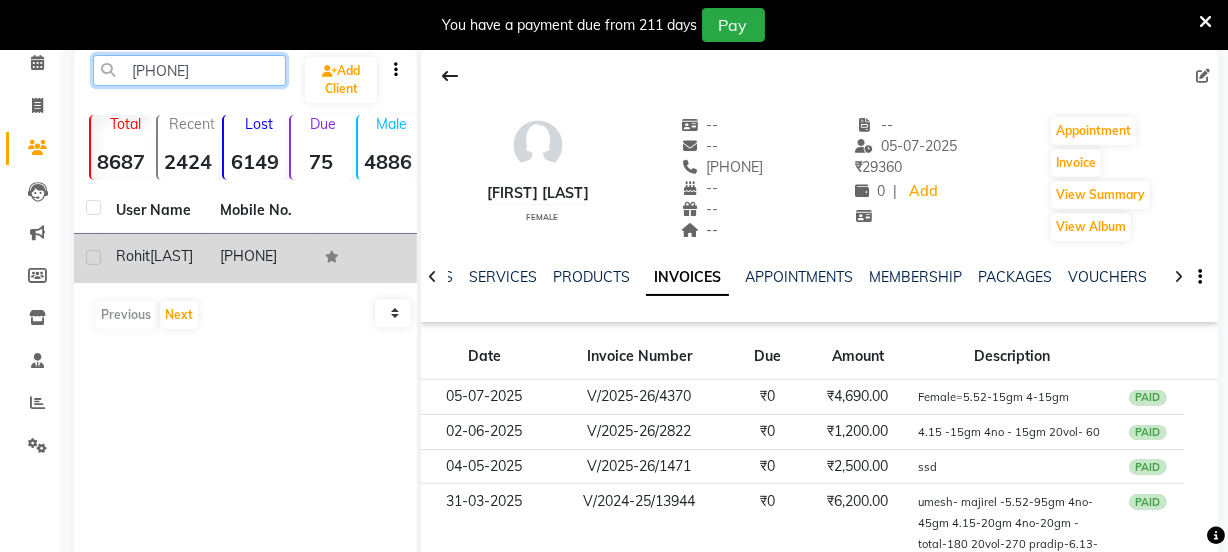 type on "[PHONE]" 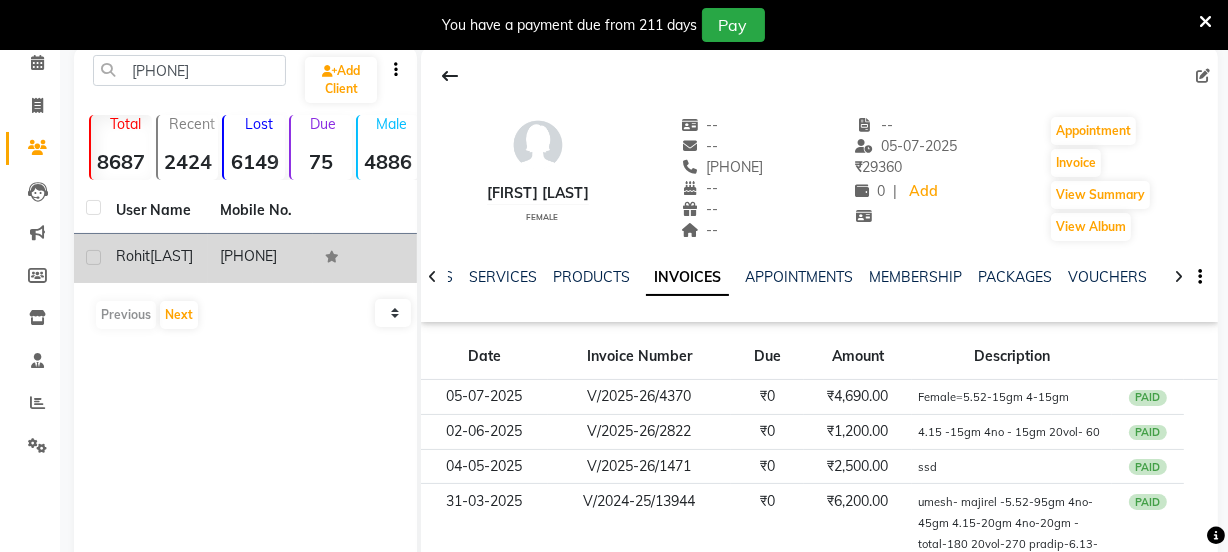 click on "[FIRST] [LAST]" 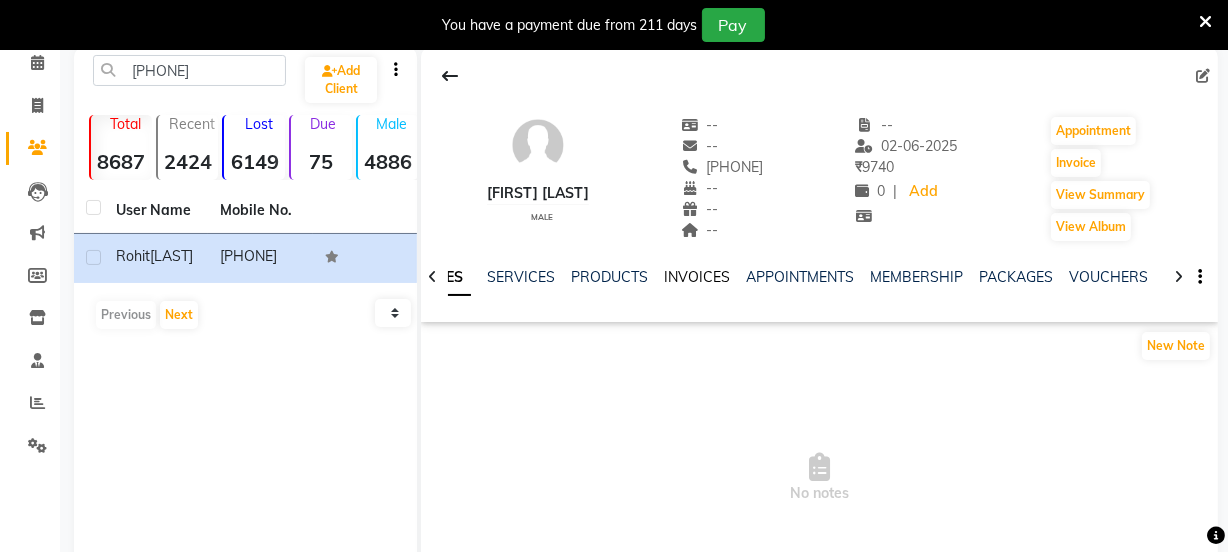 click on "INVOICES" 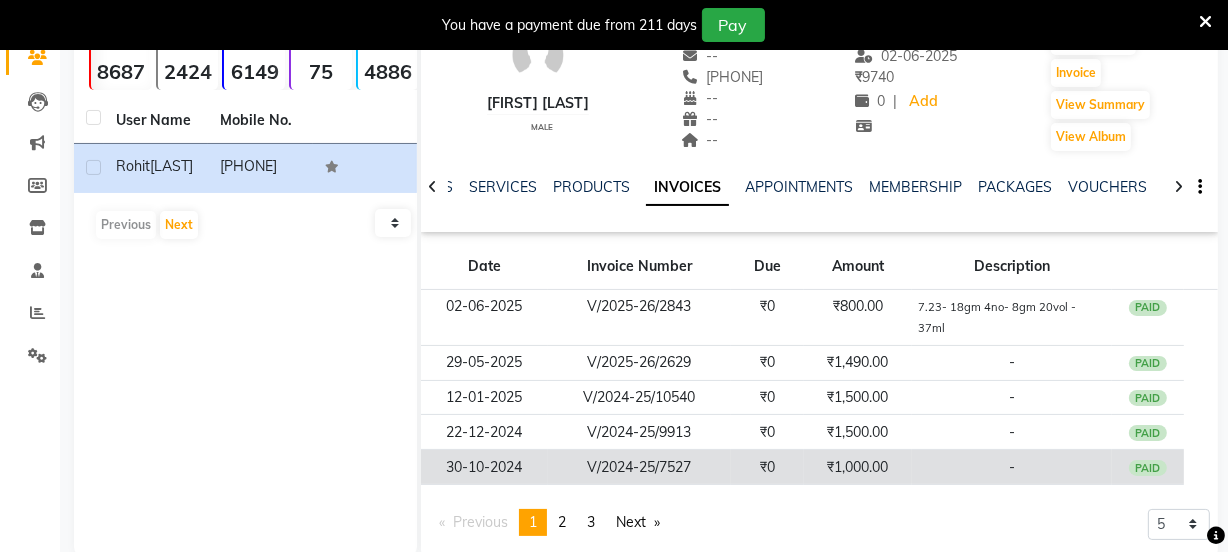 scroll, scrollTop: 181, scrollLeft: 0, axis: vertical 